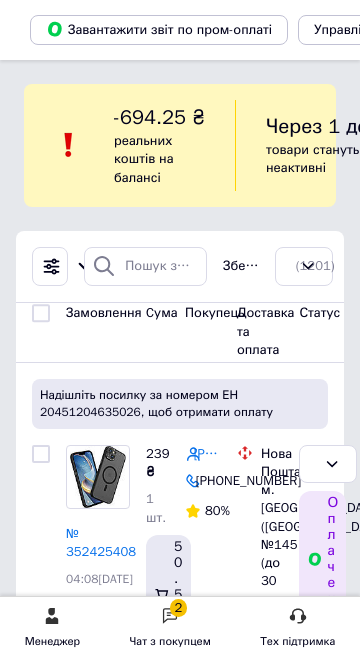 scroll, scrollTop: 0, scrollLeft: 0, axis: both 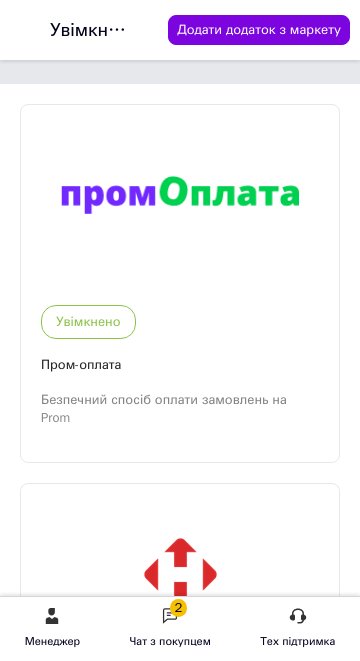 click on "Увімкнено" at bounding box center (175, 3623) 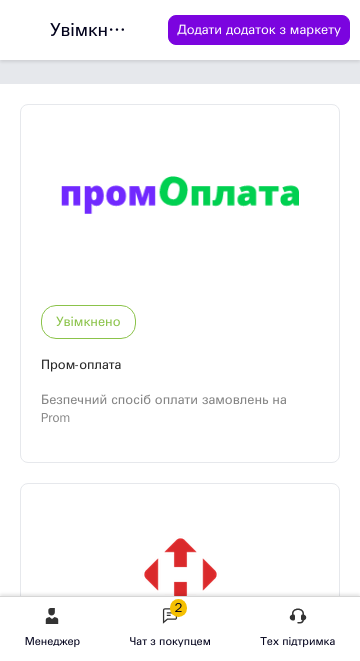 click on "Замовлення та повідомлення" at bounding box center [-119, 176] 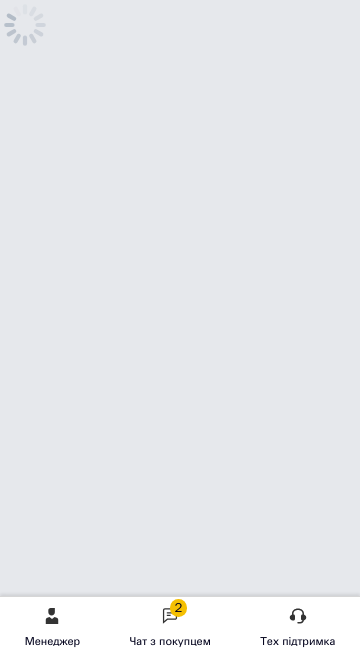 click on "Прийняті" at bounding box center [-142, 279] 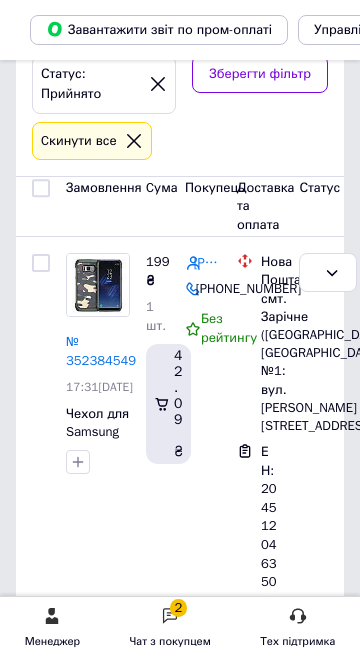 scroll, scrollTop: 400, scrollLeft: 0, axis: vertical 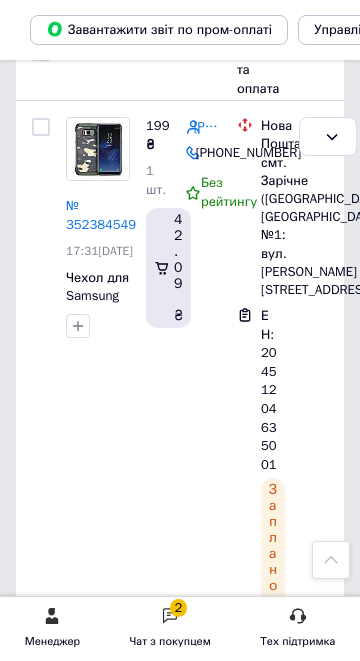 click on "№ 352150900" at bounding box center [101, 3136] 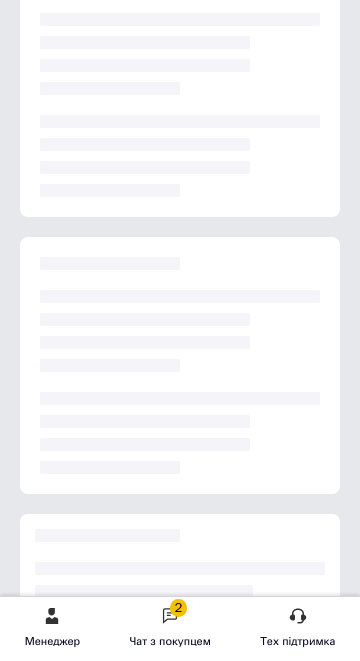 scroll, scrollTop: 0, scrollLeft: 0, axis: both 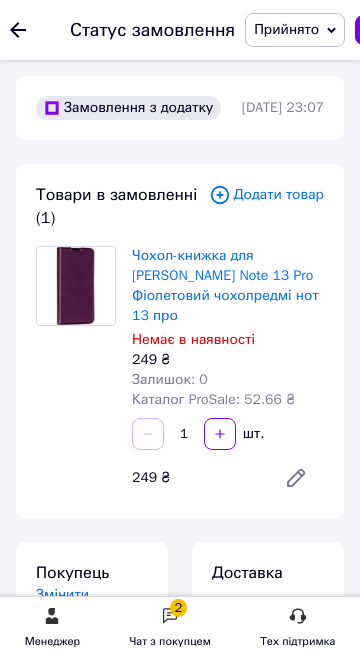 click 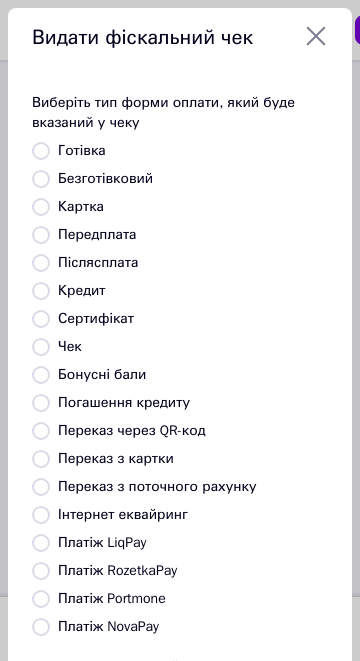 click on "Платіж NovaPay" at bounding box center (108, 626) 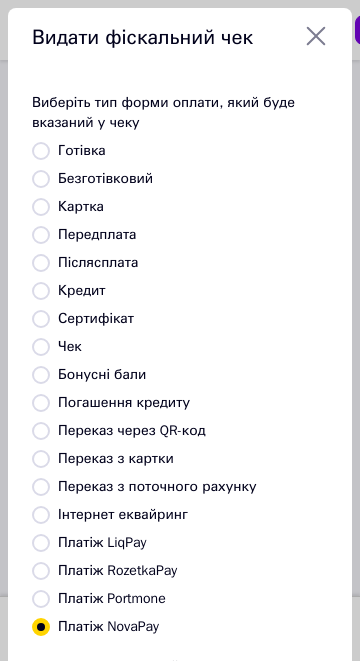 click on "Вибрати" at bounding box center [279, 790] 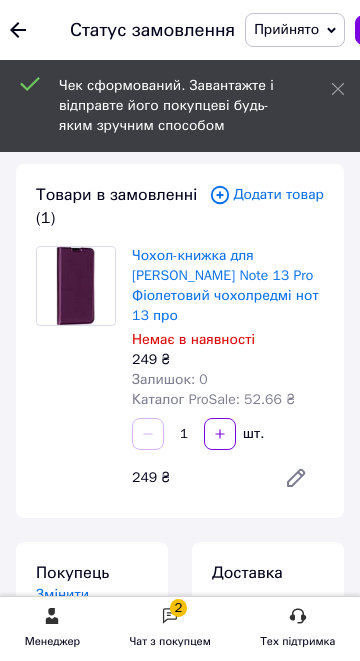 click on "Замовлення виконано" at bounding box center (440, 30) 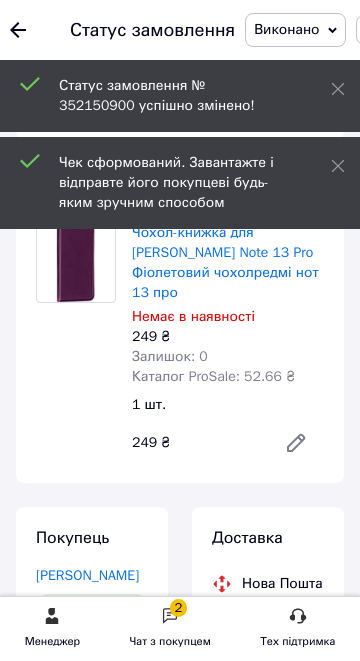 click 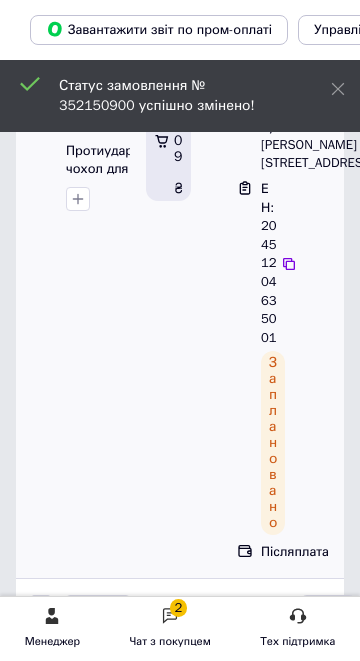 scroll, scrollTop: 600, scrollLeft: 0, axis: vertical 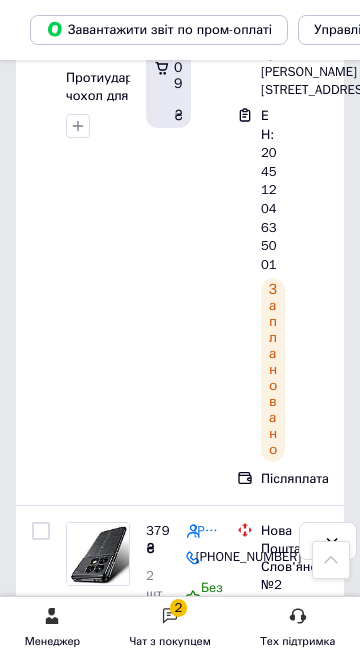 click on "Прийнято" at bounding box center (316, 3341) 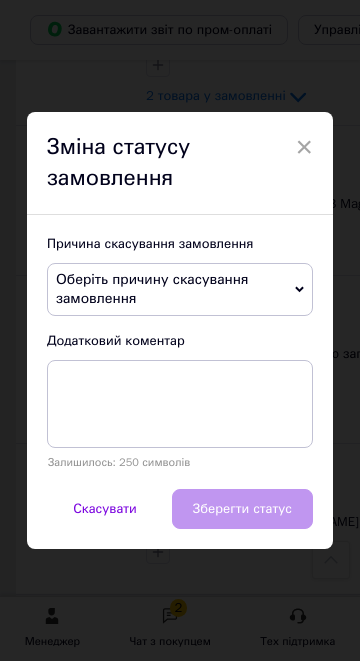 click on "Оберіть причину скасування замовлення" at bounding box center [180, 289] 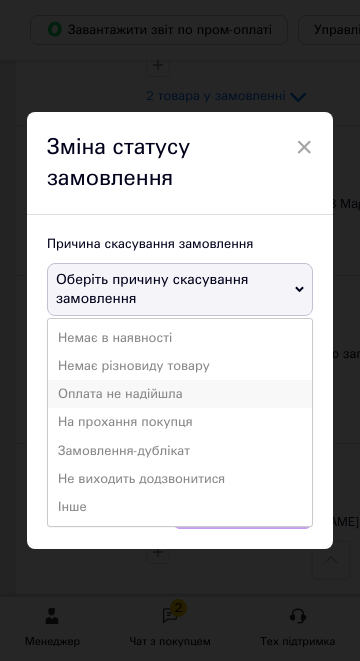 click on "Оплата не надійшла" at bounding box center [180, 394] 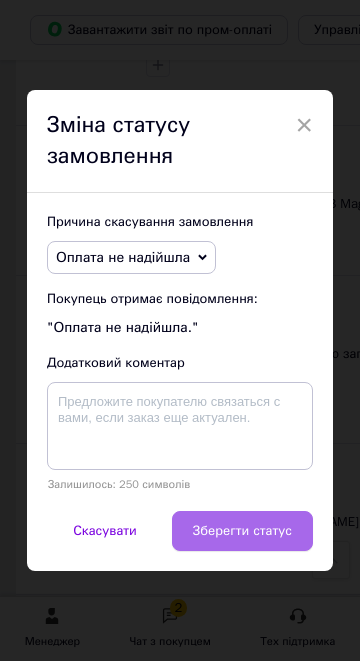 click on "Зберегти статус" at bounding box center [242, 531] 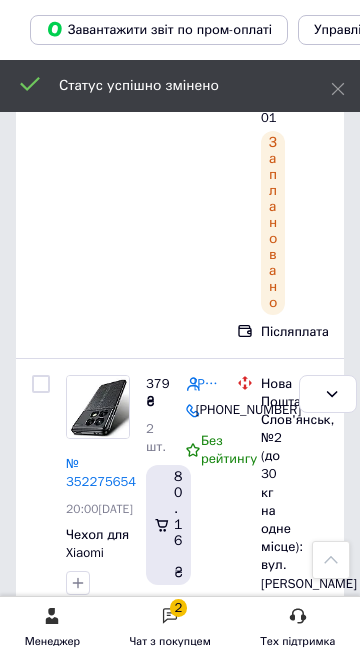 scroll, scrollTop: 759, scrollLeft: 0, axis: vertical 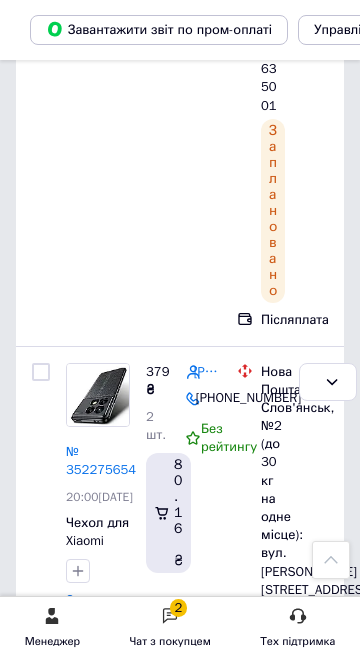 click on "№ 351441139" at bounding box center [101, 5043] 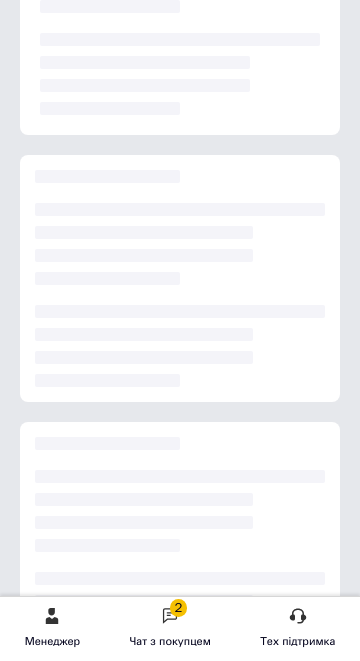 scroll, scrollTop: 0, scrollLeft: 0, axis: both 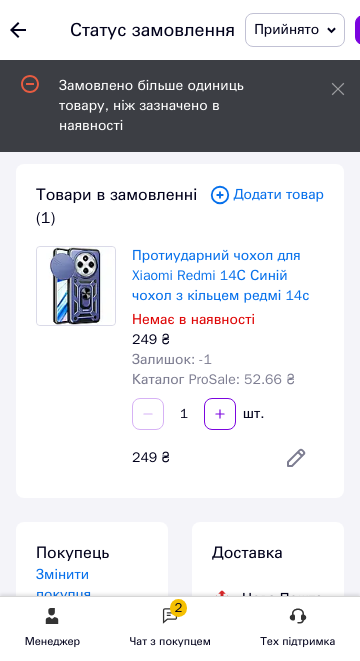 click on "Видати чек" at bounding box center (180, 2885) 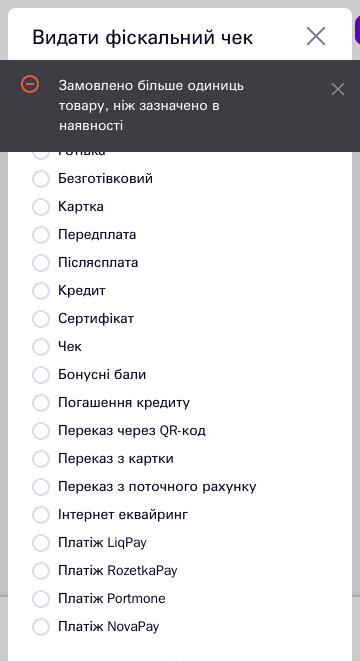 click on "Платіж NovaPay" at bounding box center [41, 627] 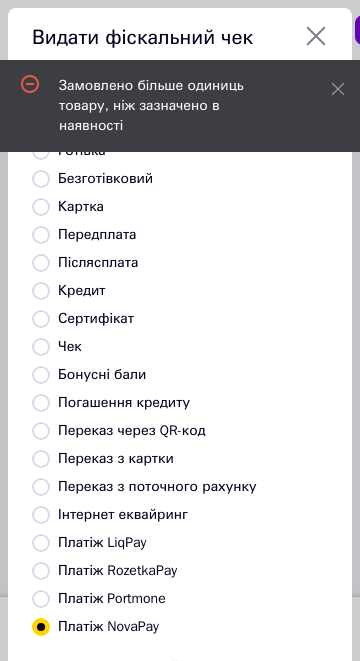 click on "Вибрати" at bounding box center (279, 790) 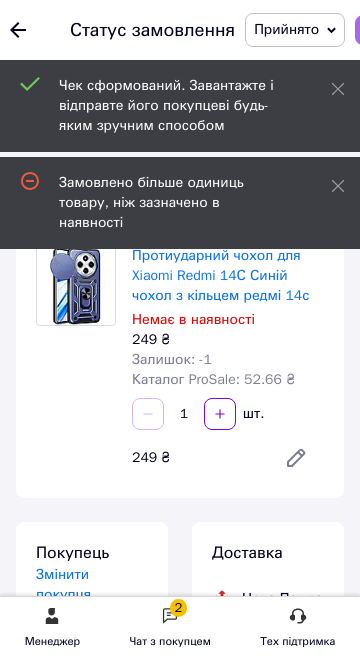 click on "Замовлення виконано" at bounding box center [440, 30] 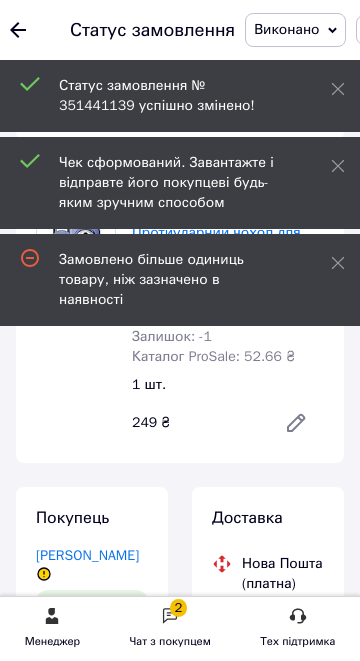 click 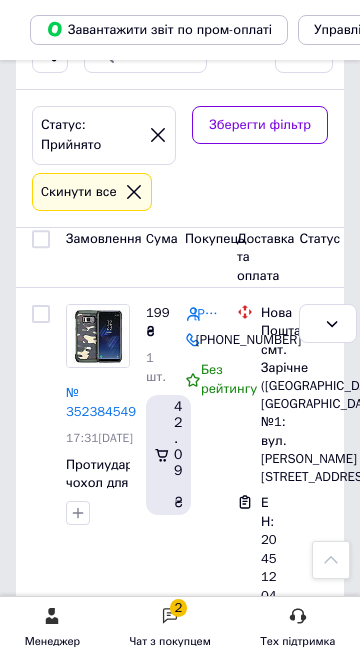 scroll, scrollTop: 0, scrollLeft: 0, axis: both 